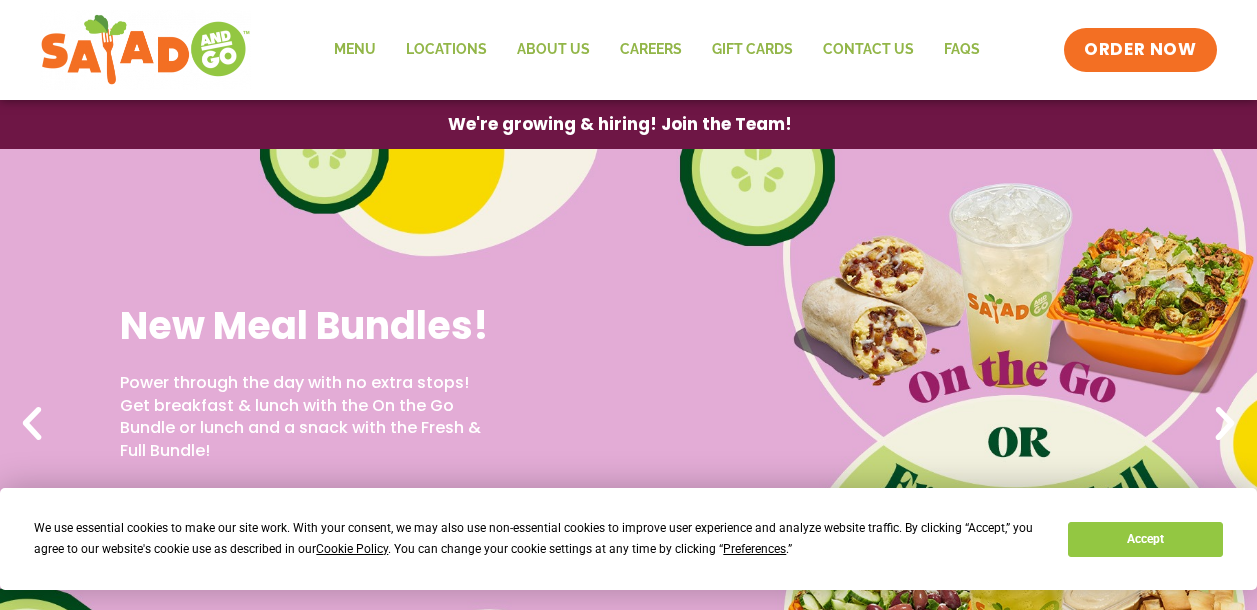 scroll, scrollTop: 0, scrollLeft: 0, axis: both 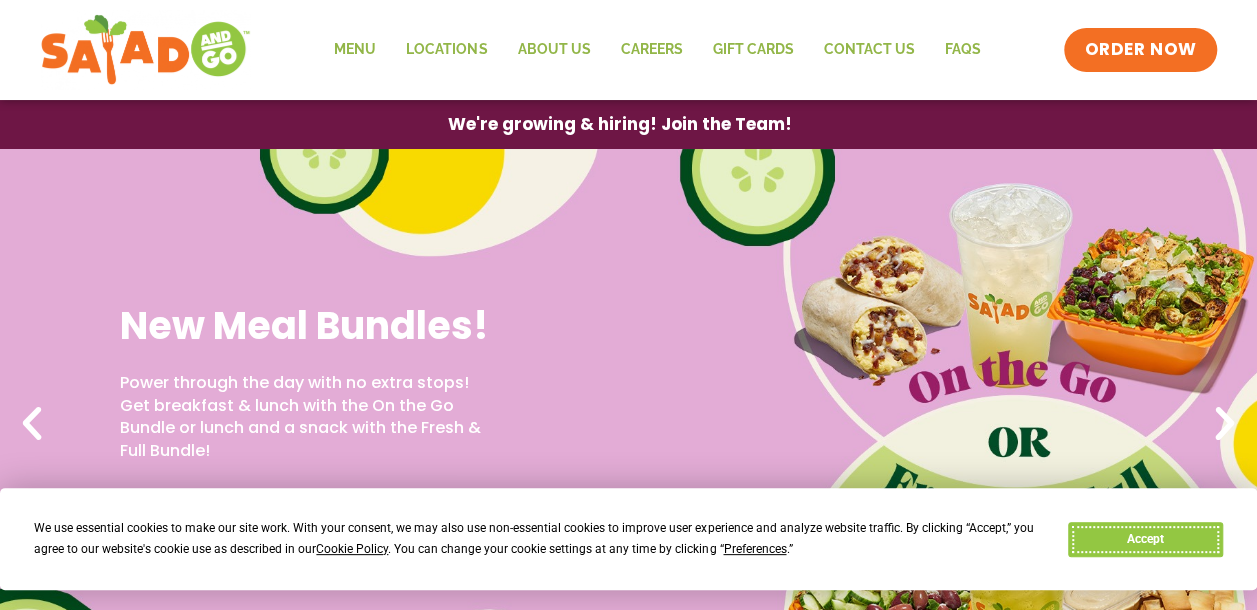 click on "Accept" at bounding box center (1145, 539) 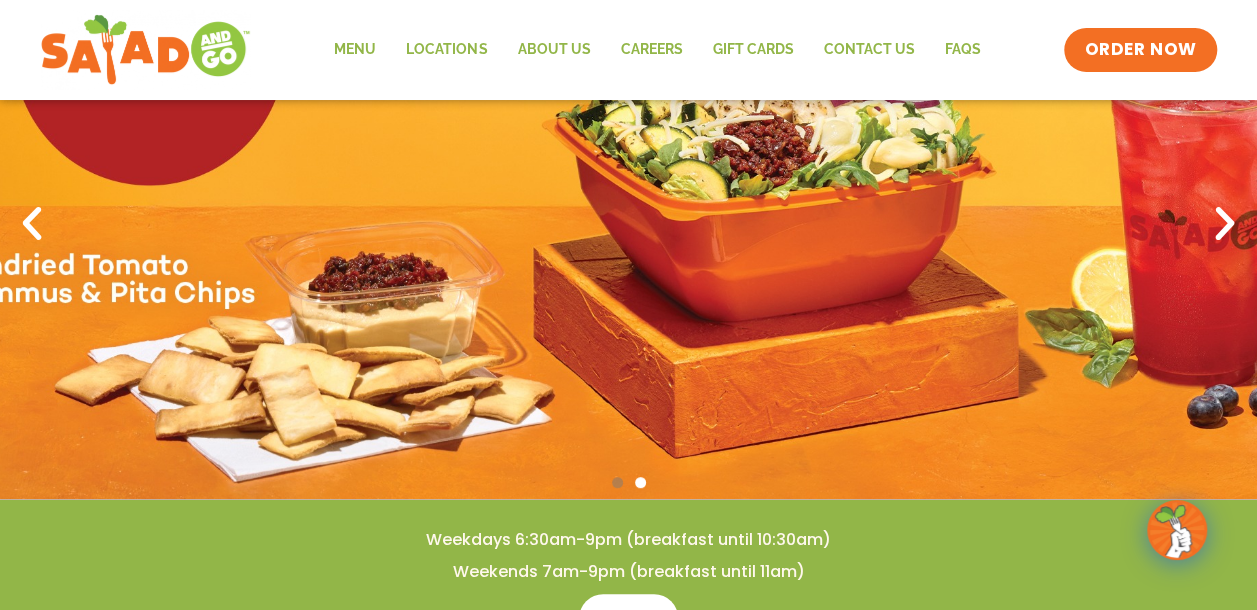 scroll, scrollTop: 100, scrollLeft: 0, axis: vertical 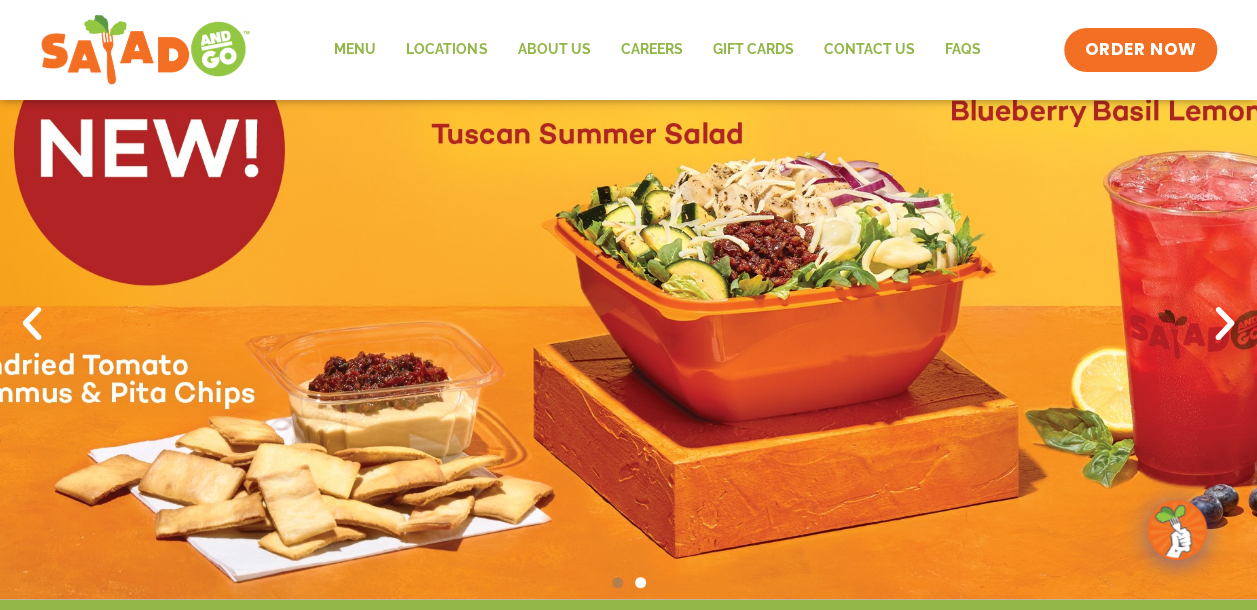 click at bounding box center (628, 324) 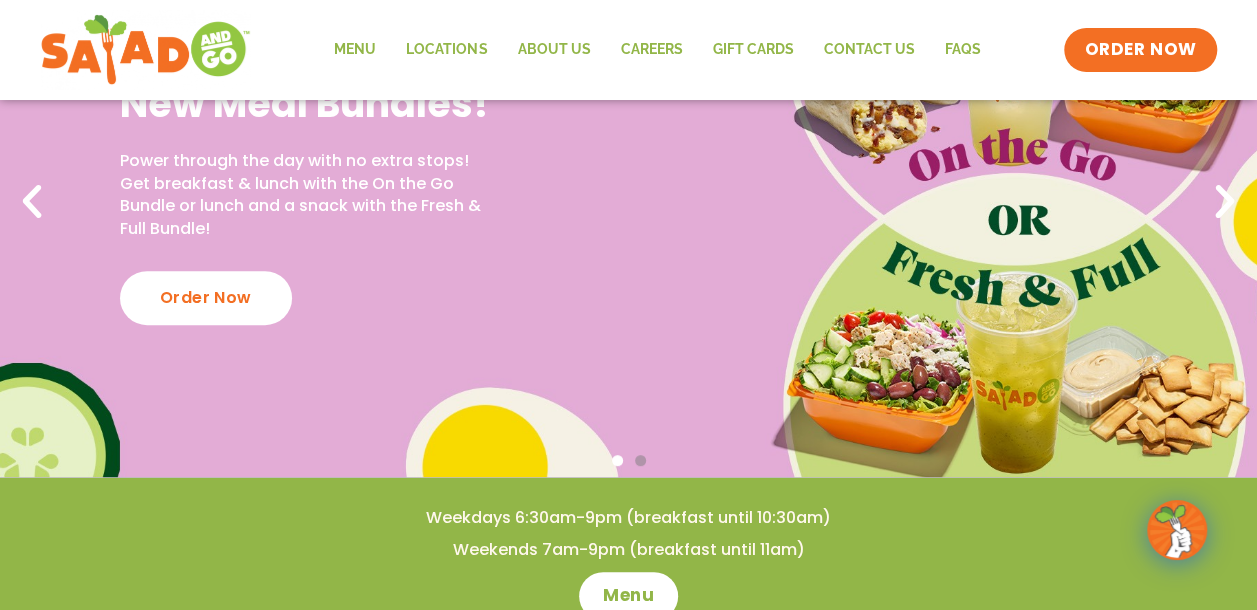 scroll, scrollTop: 100, scrollLeft: 0, axis: vertical 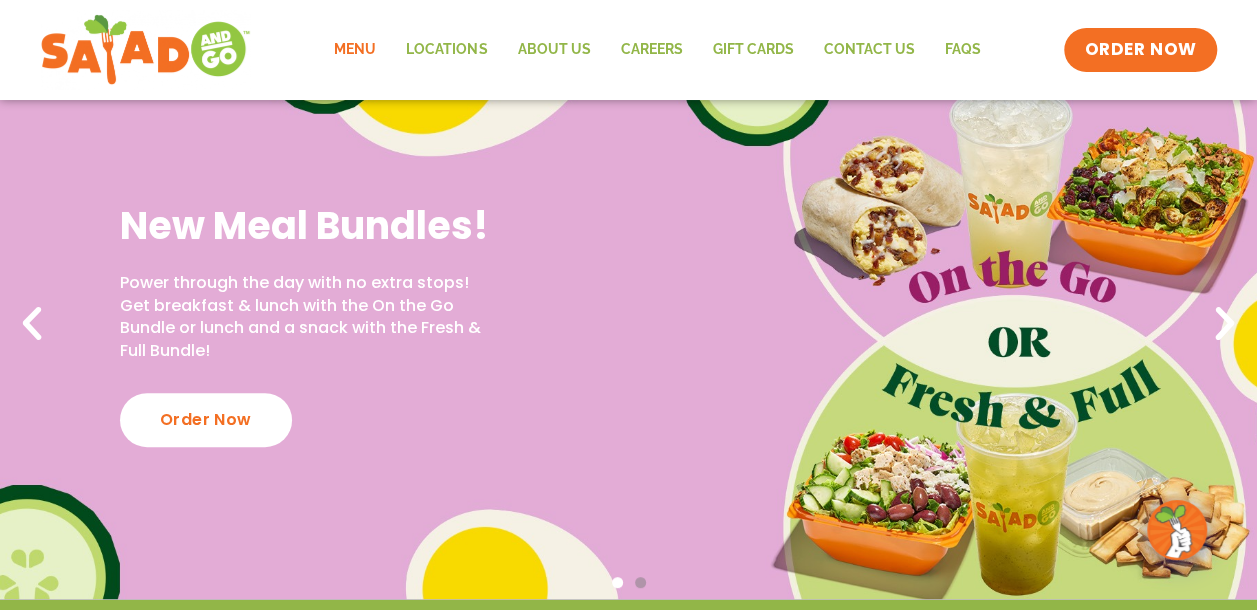 click on "Menu" 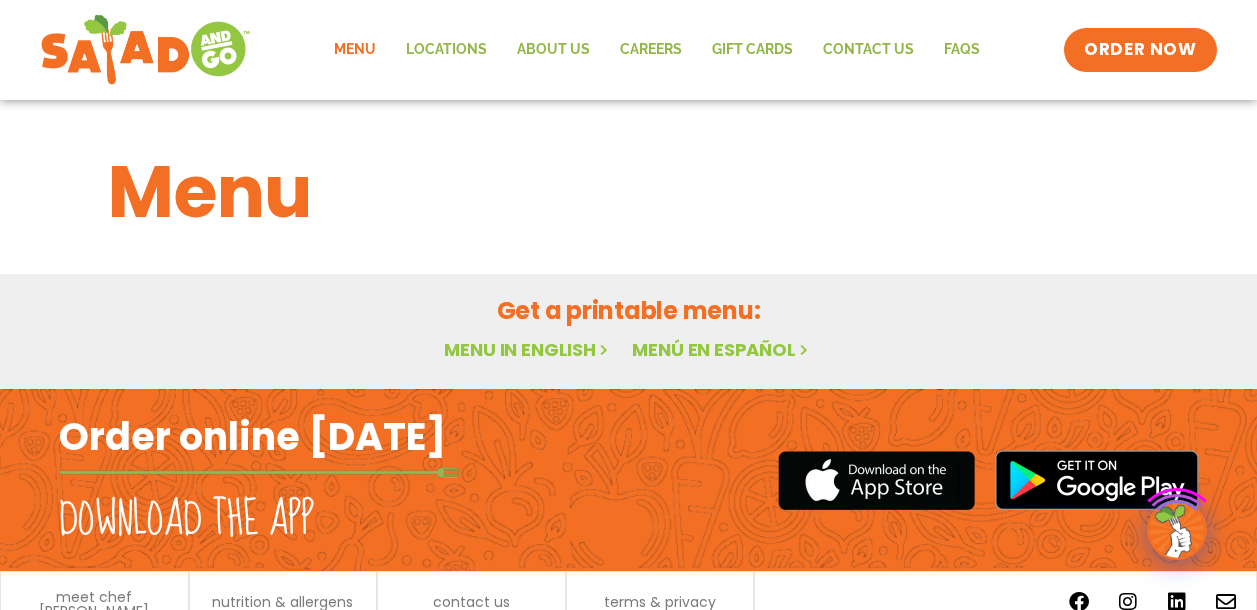 scroll, scrollTop: 0, scrollLeft: 0, axis: both 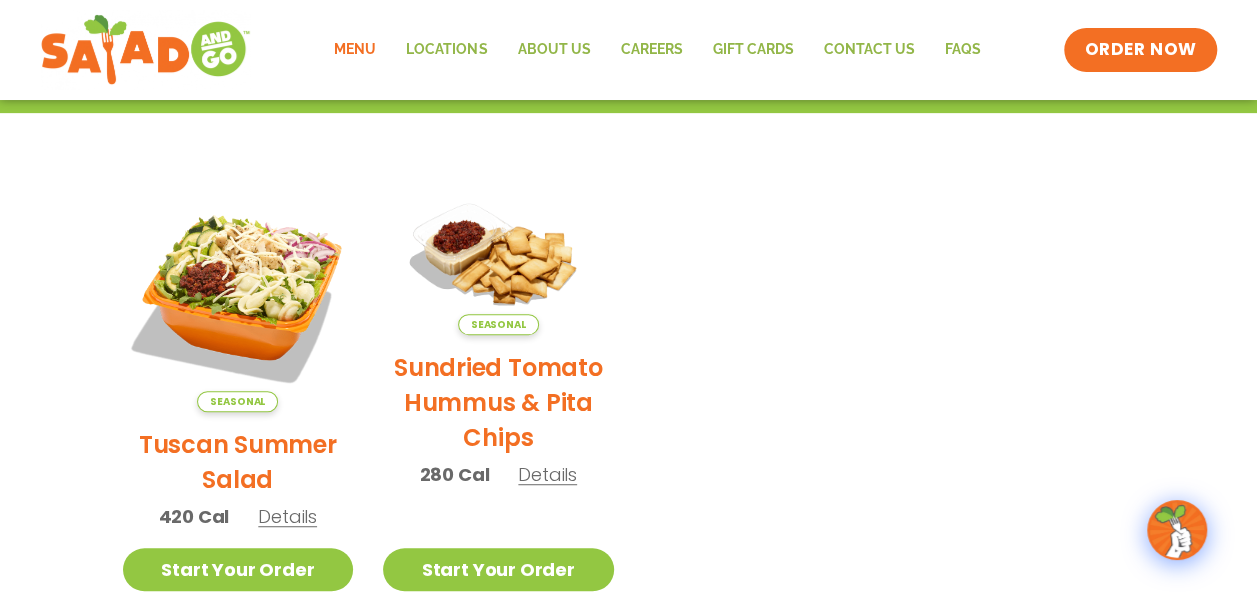 click on "Details" at bounding box center (287, 516) 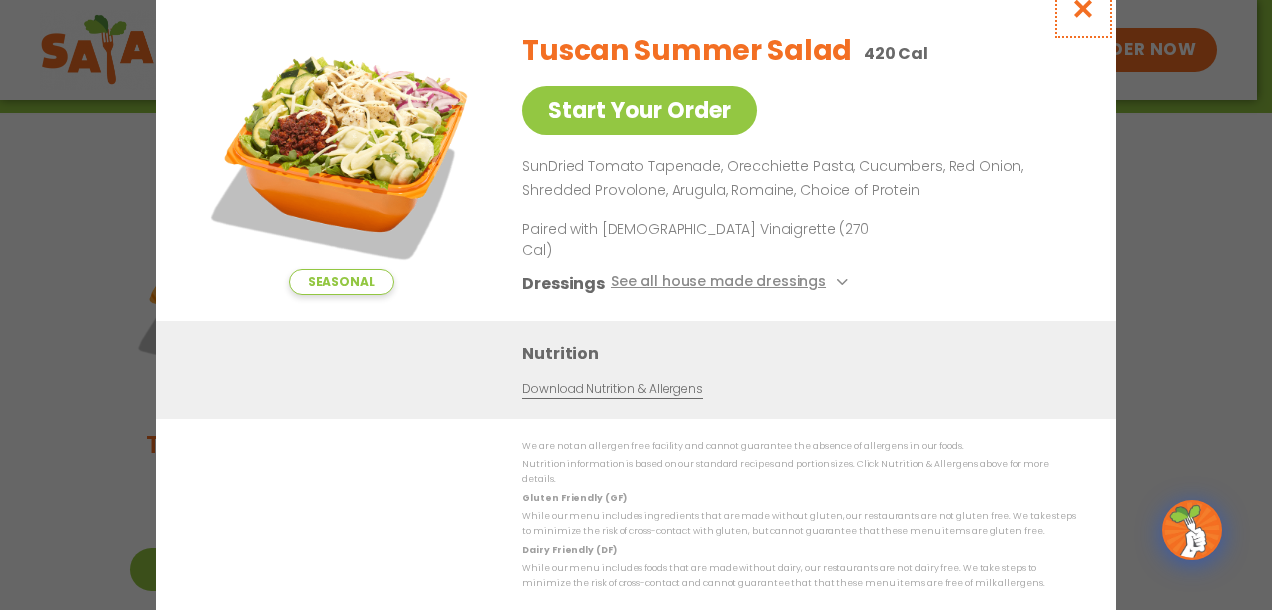 click at bounding box center [1083, 8] 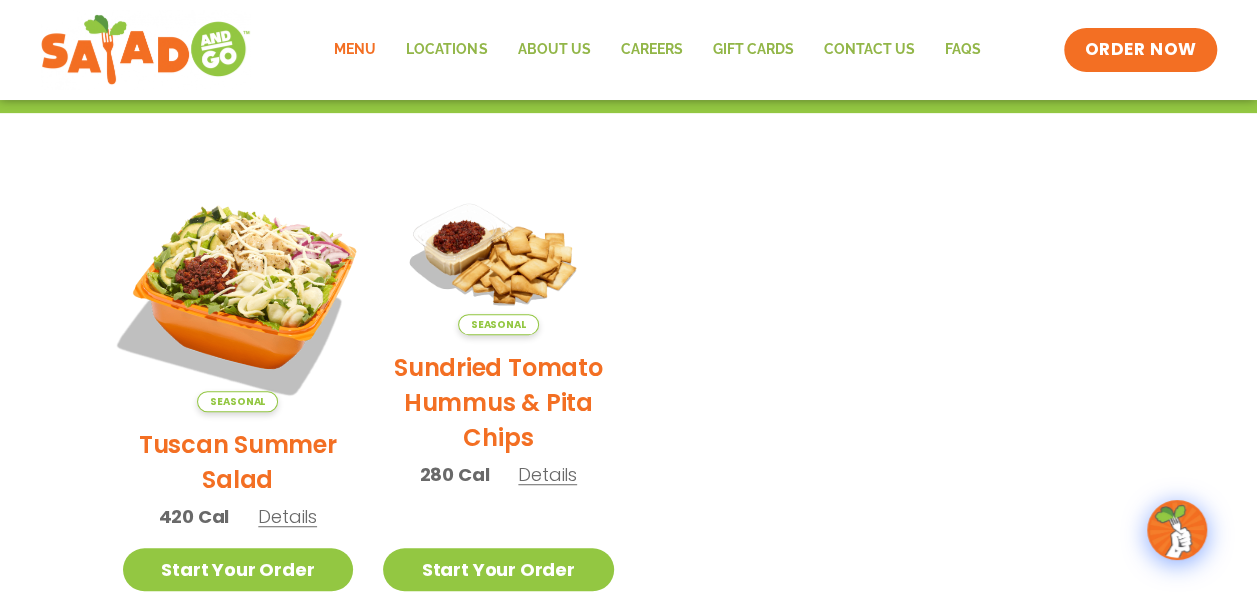 click at bounding box center (237, 296) 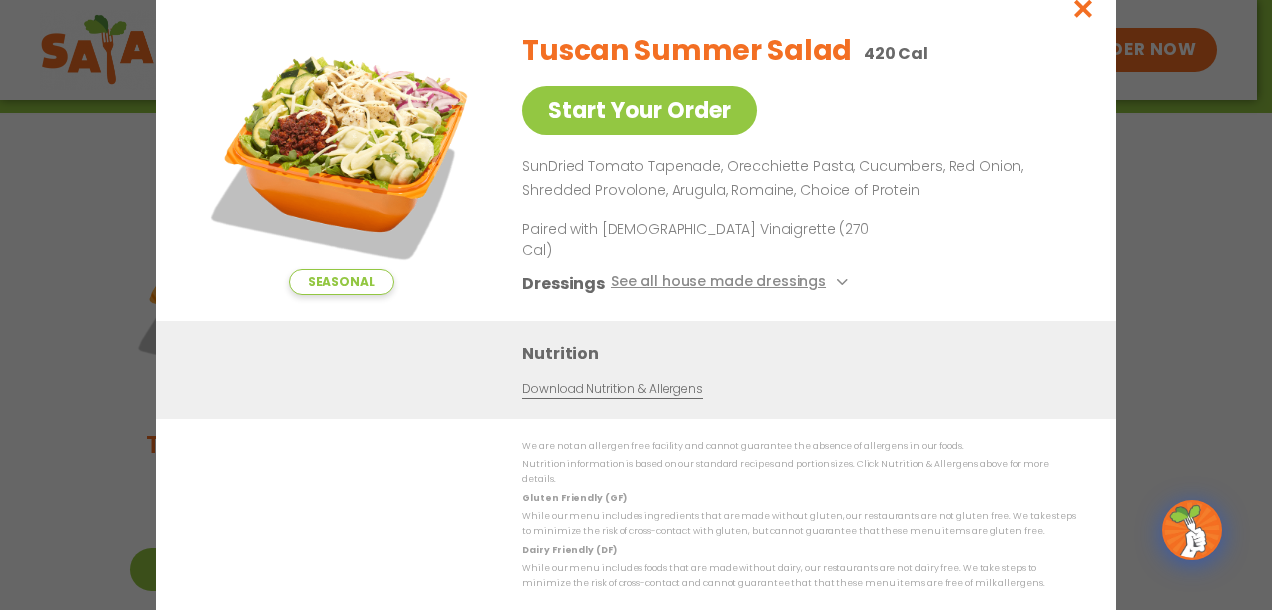 click at bounding box center (341, 155) 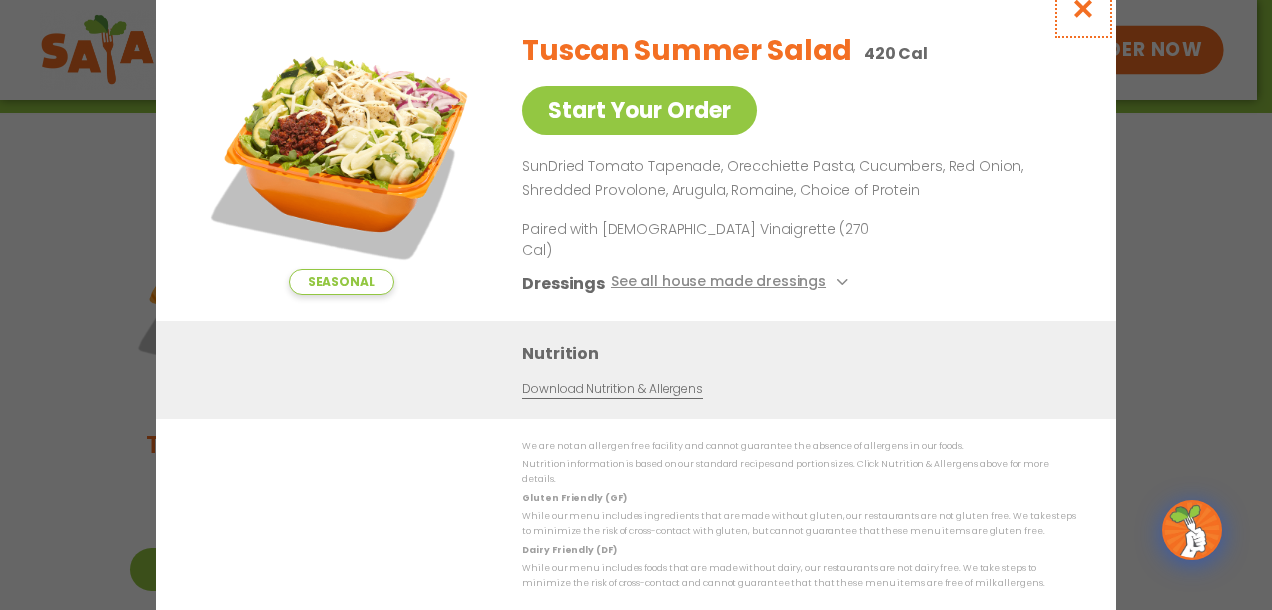 click at bounding box center (1083, 8) 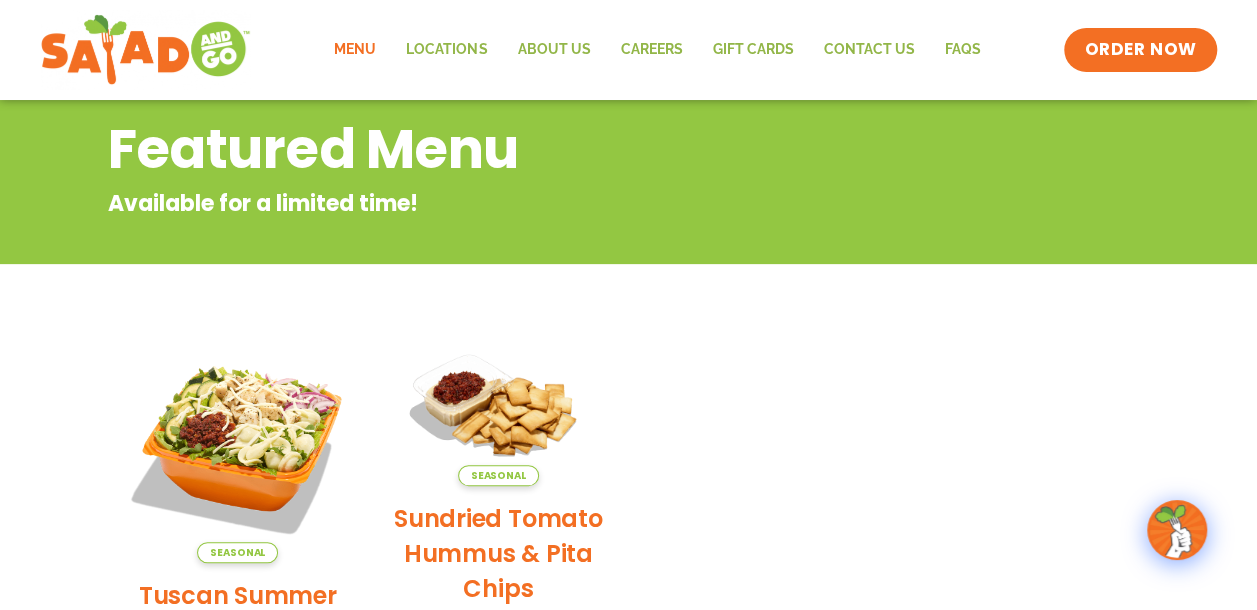 scroll, scrollTop: 0, scrollLeft: 0, axis: both 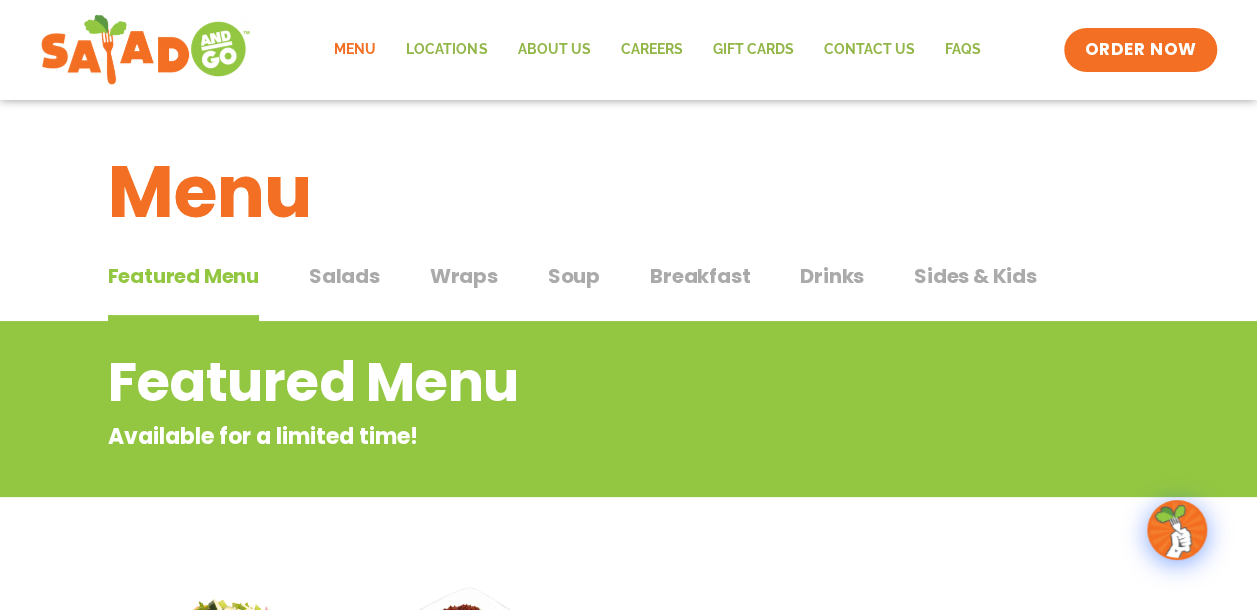 click on "Salads" at bounding box center (344, 276) 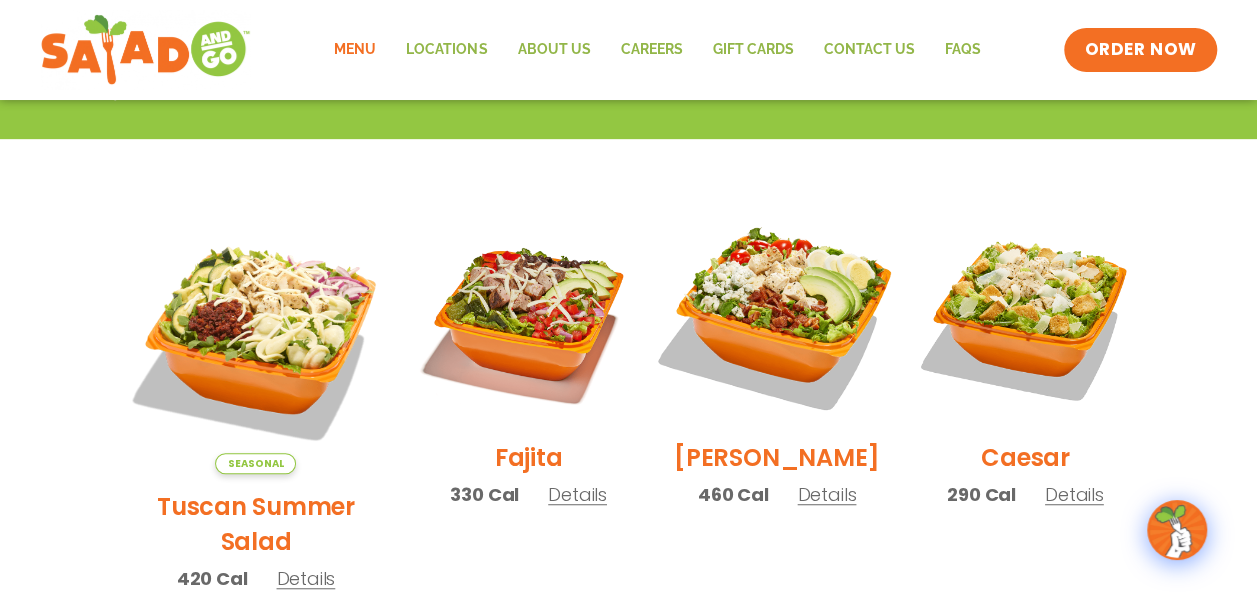 scroll, scrollTop: 500, scrollLeft: 0, axis: vertical 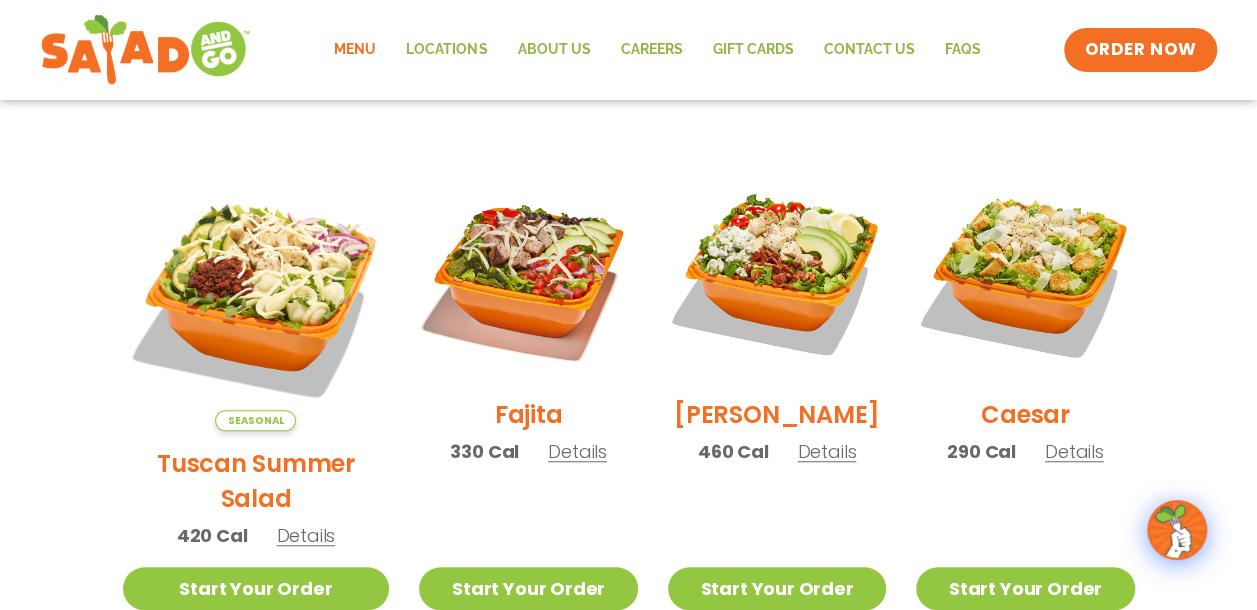 click on "Details" at bounding box center (577, 451) 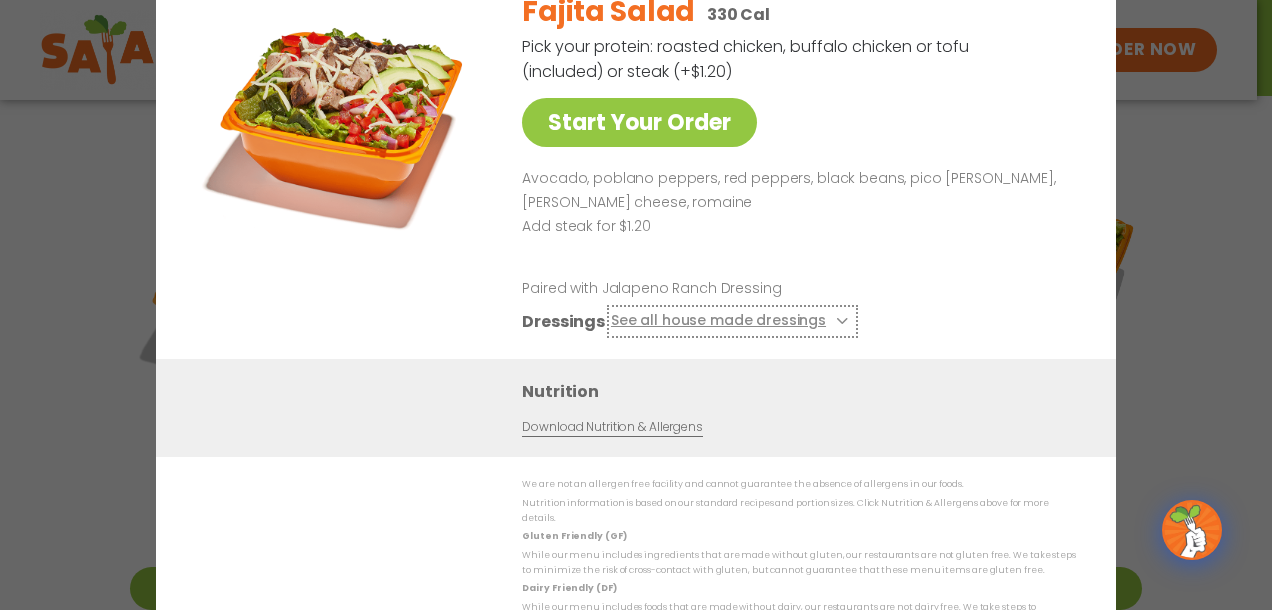 click on "See all house made dressings" at bounding box center [732, 322] 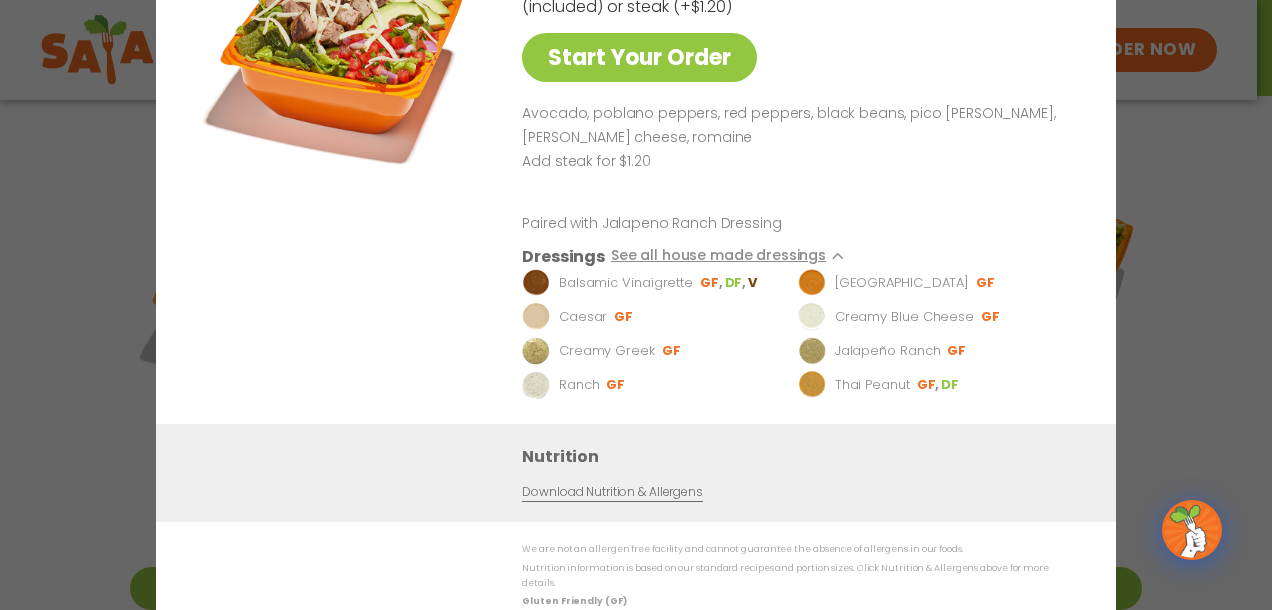 click on "Fajita Salad  330 Cal  Pick your protein: roasted chicken, buffalo chicken or tofu (included) or steak (+$1.20)   Start Your Order Avocado, poblano peppers, red peppers, black beans, pico de gallo, pepper jack cheese, romaine Add steak for $1.20   Paired with Jalapeno Ranch Dressing Dressings   See all house made dressings    Balsamic Vinaigrette GF DF V   BBQ Ranch GF   Caesar GF   Creamy Blue Cheese GF   Creamy Greek GF   Jalapeño Ranch GF   Ranch GF   Thai Peanut GF DF" at bounding box center [795, 167] 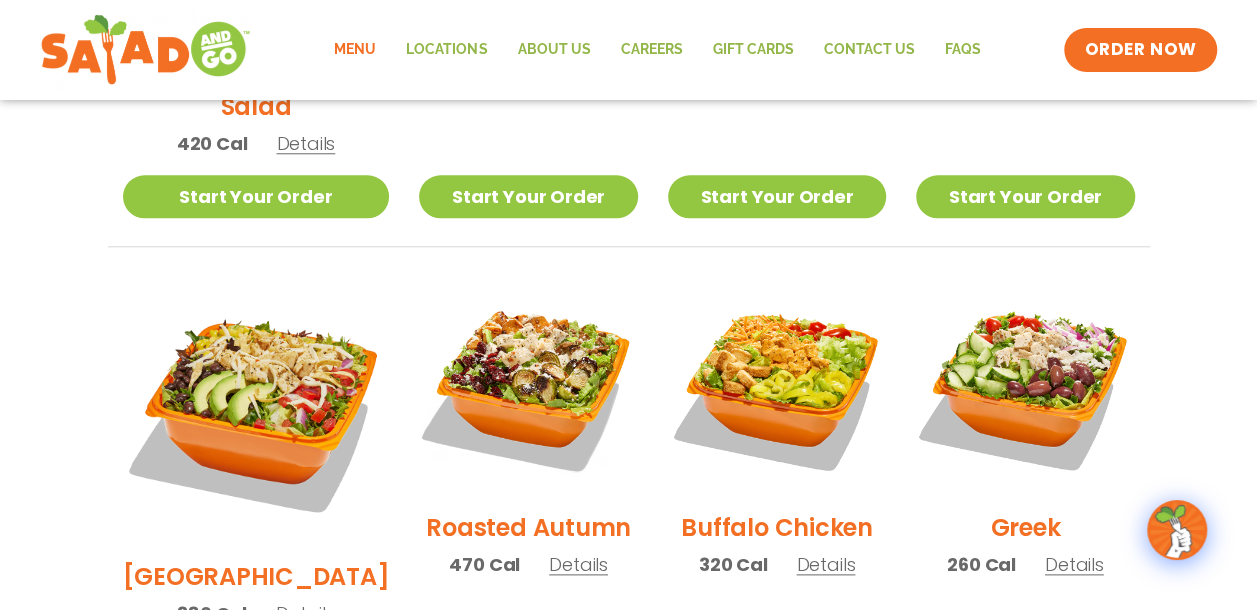 scroll, scrollTop: 900, scrollLeft: 0, axis: vertical 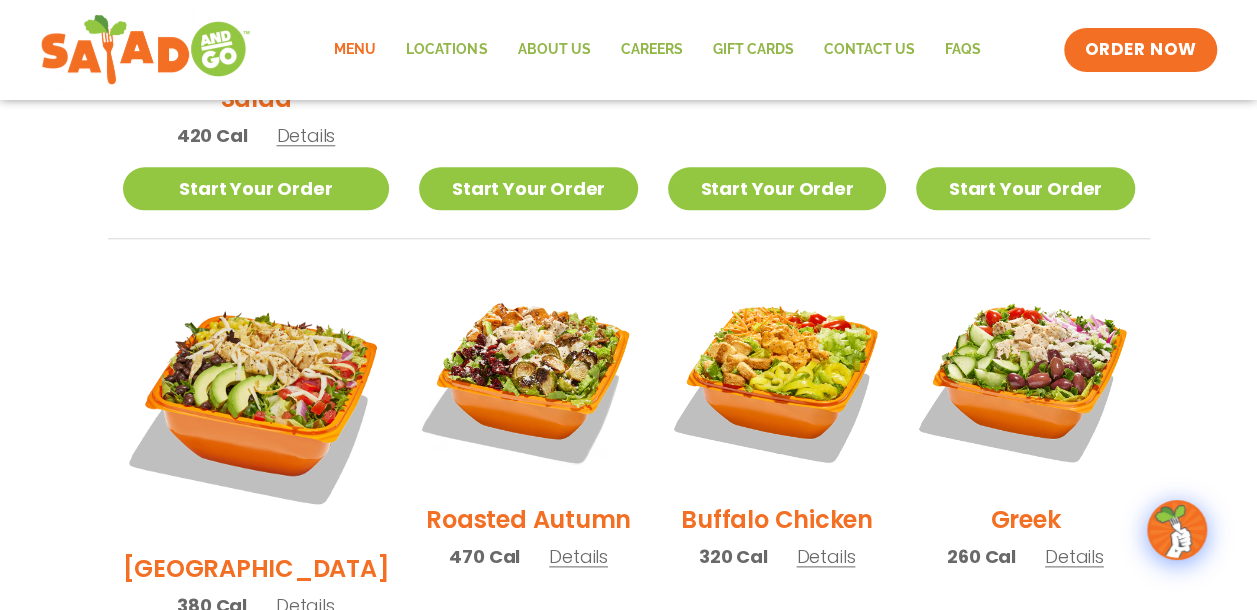 click on "Details" at bounding box center (578, 556) 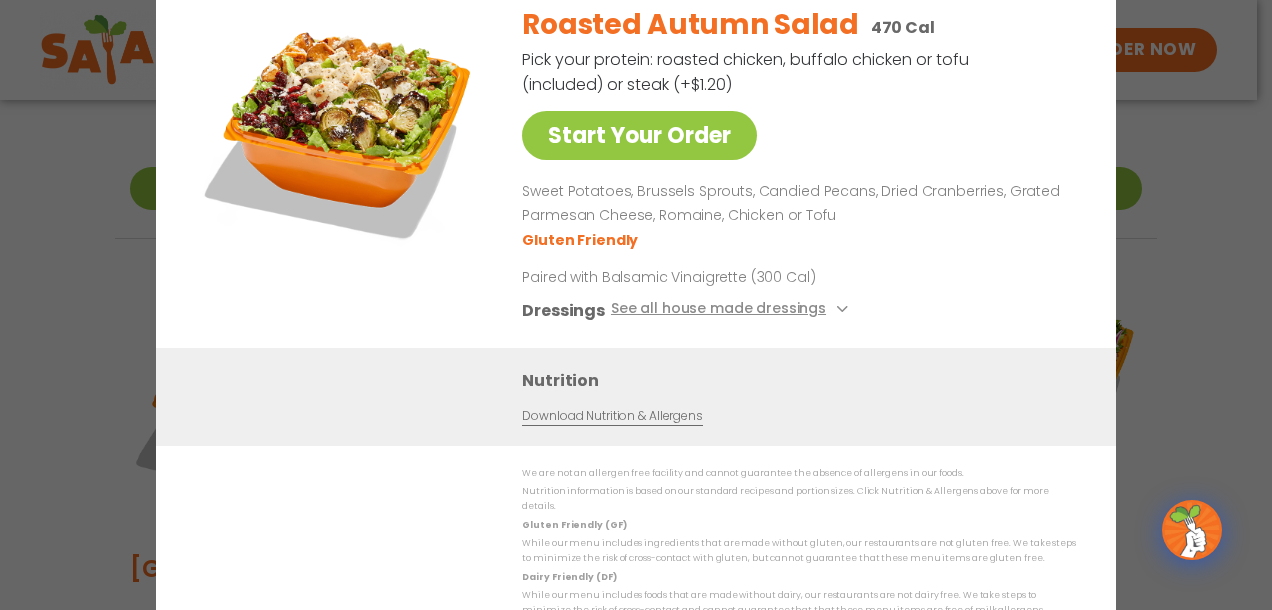 click on "Start Your Order Roasted Autumn Salad  470 Cal  Pick your protein: roasted chicken, buffalo chicken or tofu (included) or steak (+$1.20)   Start Your Order Sweet Potatoes, Brussels Sprouts, Candied Pecans, Dried Cranberries, Grated Parmesan Cheese, Romaine, Chicken or Tofu Gluten Friendly Paired with Balsamic Vinaigrette (300 Cal) Dressings   See all house made dressings    Caesar GF   Balsamic Vinaigrette GF DF V   BBQ Ranch GF   Creamy Blue Cheese GF   Creamy Greek GF   Jalapeño Ranch GF   Ranch GF   Thai Peanut GF DF Nutrition   Download Nutrition & Allergens We are not an allergen free facility and cannot guarantee the absence of allergens in our foods. Nutrition information is based on our standard recipes and portion sizes. Click Nutrition & Allergens above for more details. Gluten Friendly (GF) Dairy Friendly (DF)" at bounding box center (636, 305) 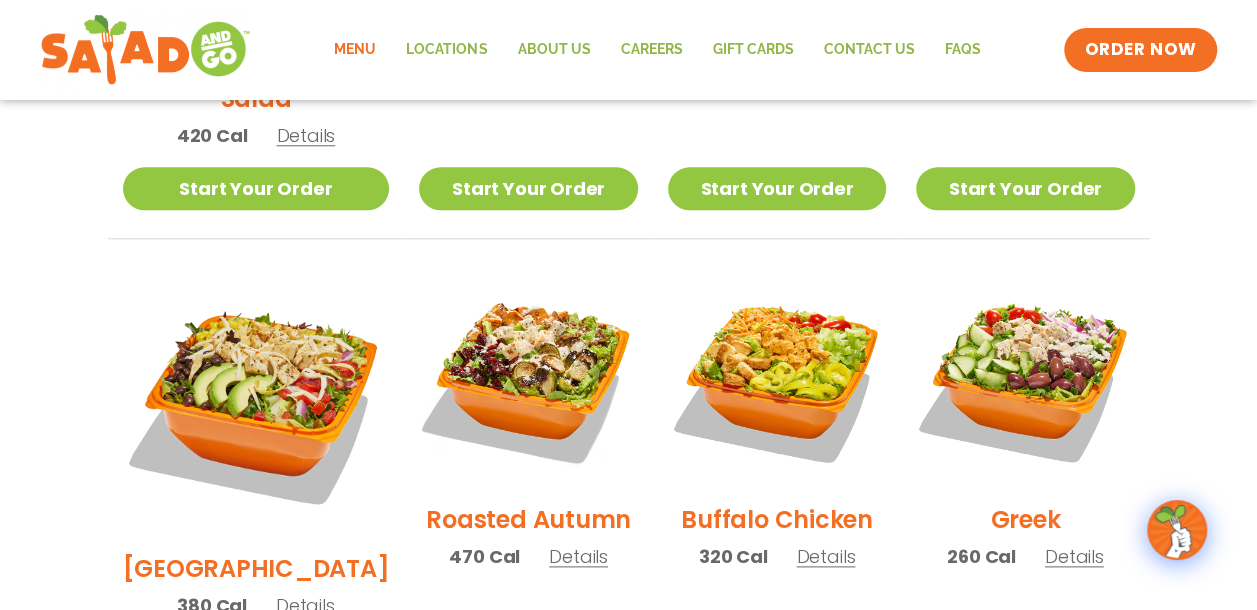 click on "Details" at bounding box center [825, 556] 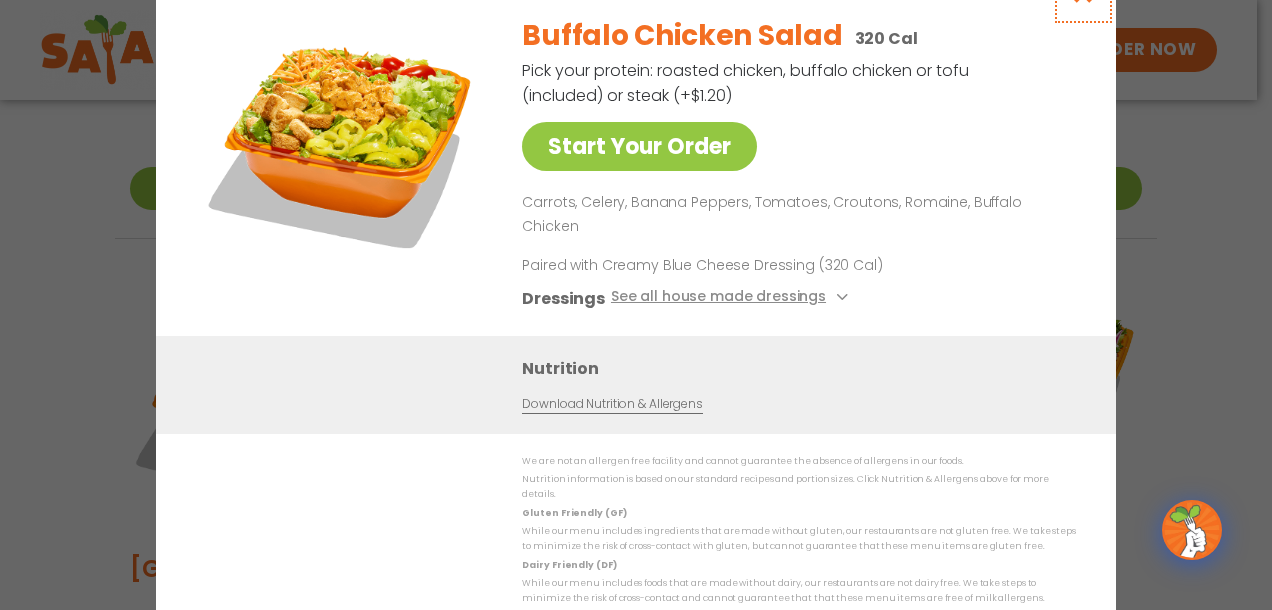 click at bounding box center (1083, -7) 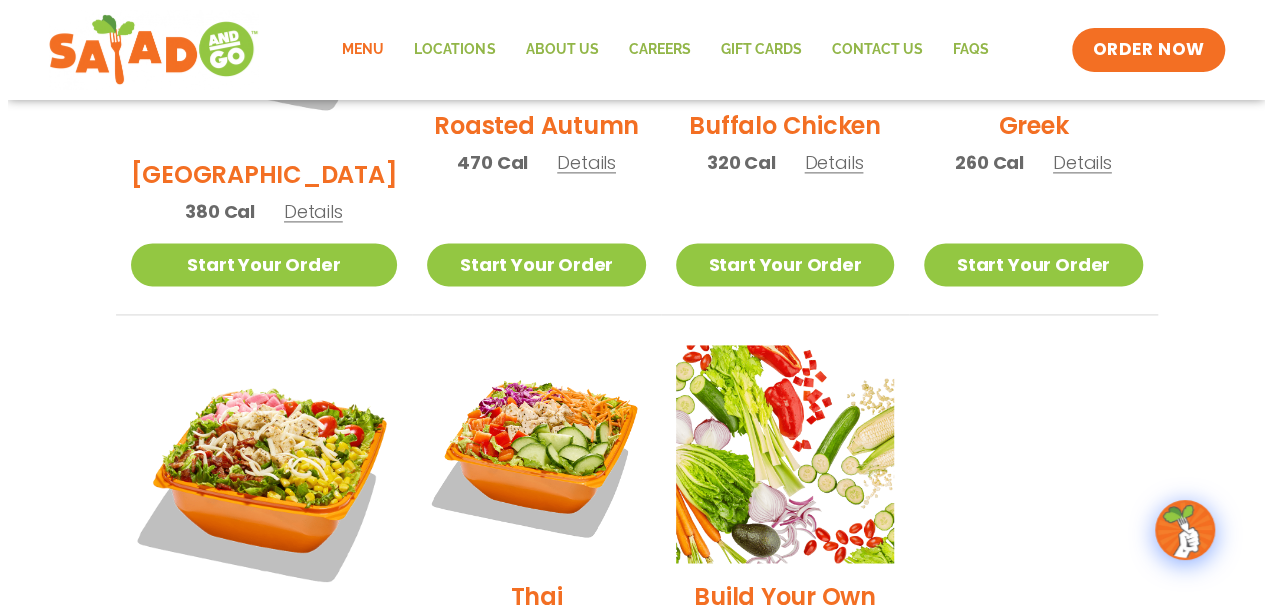 scroll, scrollTop: 1400, scrollLeft: 0, axis: vertical 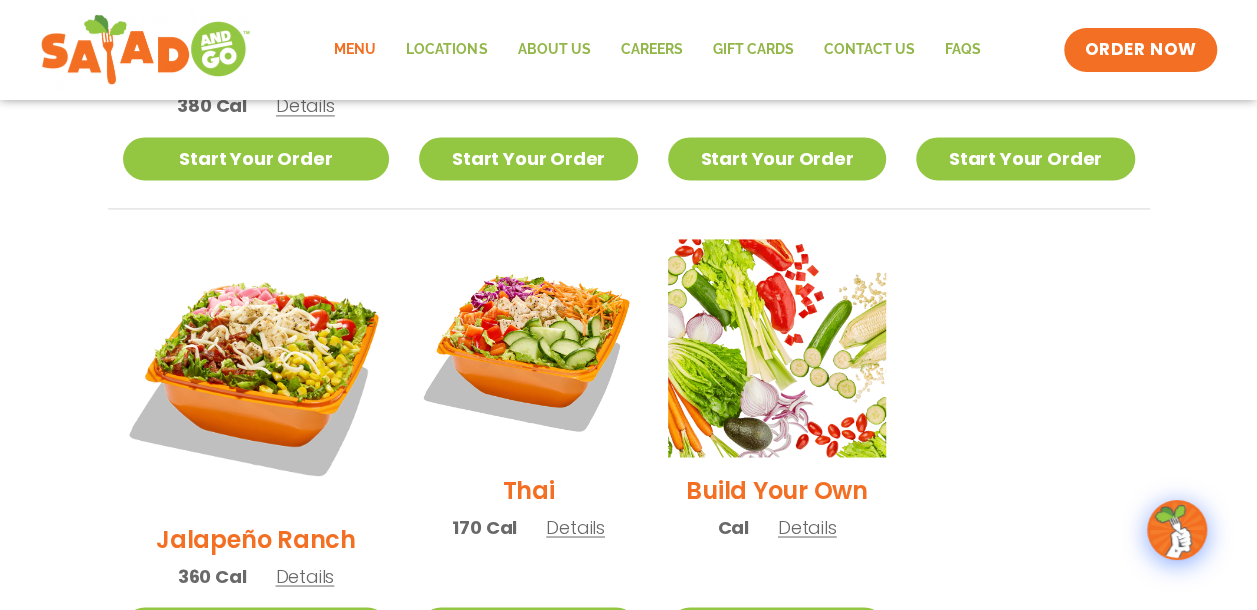click on "Details" at bounding box center (304, 575) 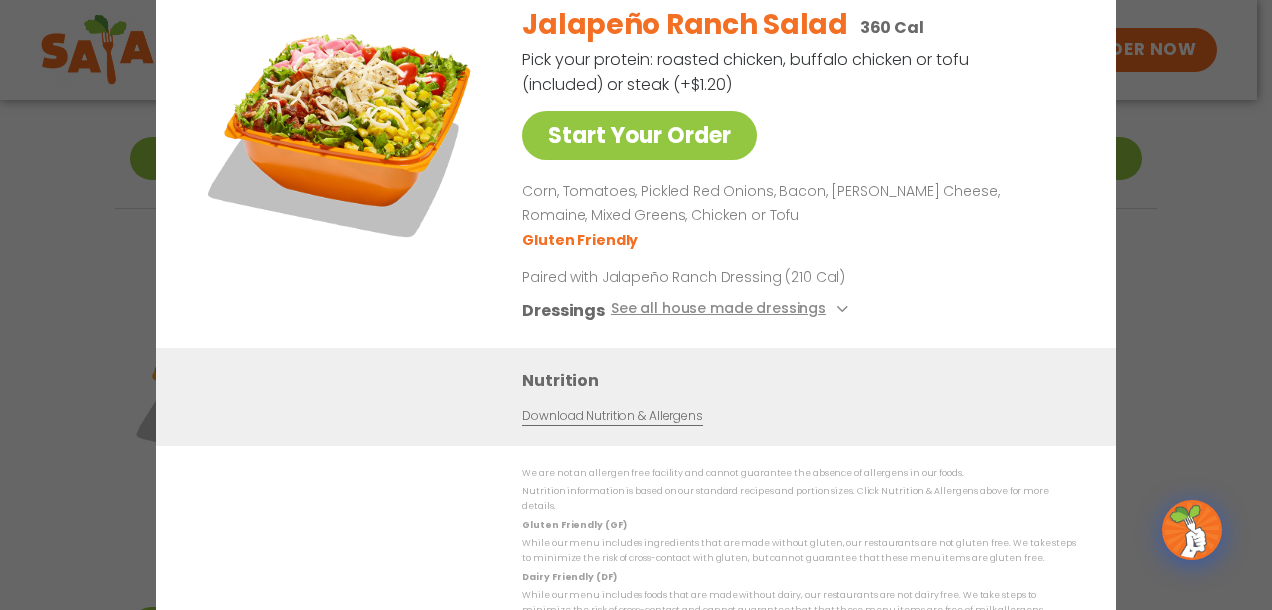 click on "Start Your Order Jalapeño Ranch Salad  360 Cal  Pick your protein: roasted chicken, buffalo chicken or tofu (included) or steak (+$1.20)   Start Your Order Corn, Tomatoes, Pickled Red Onions, Bacon, Pepper Jack Cheese, Romaine, Mixed Greens, Chicken or Tofu Gluten Friendly Paired with Jalapeño Ranch Dressing (210 Cal) Dressings   See all house made dressings    Jalapeño Ranch GF   Balsamic Vinaigrette GF DF V   BBQ Ranch GF   Caesar GF   Creamy Blue Cheese GF   Creamy Greek GF   Ranch GF   Thai Peanut GF DF Nutrition   Download Nutrition & Allergens We are not an allergen free facility and cannot guarantee the absence of allergens in our foods. Nutrition information is based on our standard recipes and portion sizes. Click Nutrition & Allergens above for more details. Gluten Friendly (GF) Dairy Friendly (DF)" at bounding box center (636, 305) 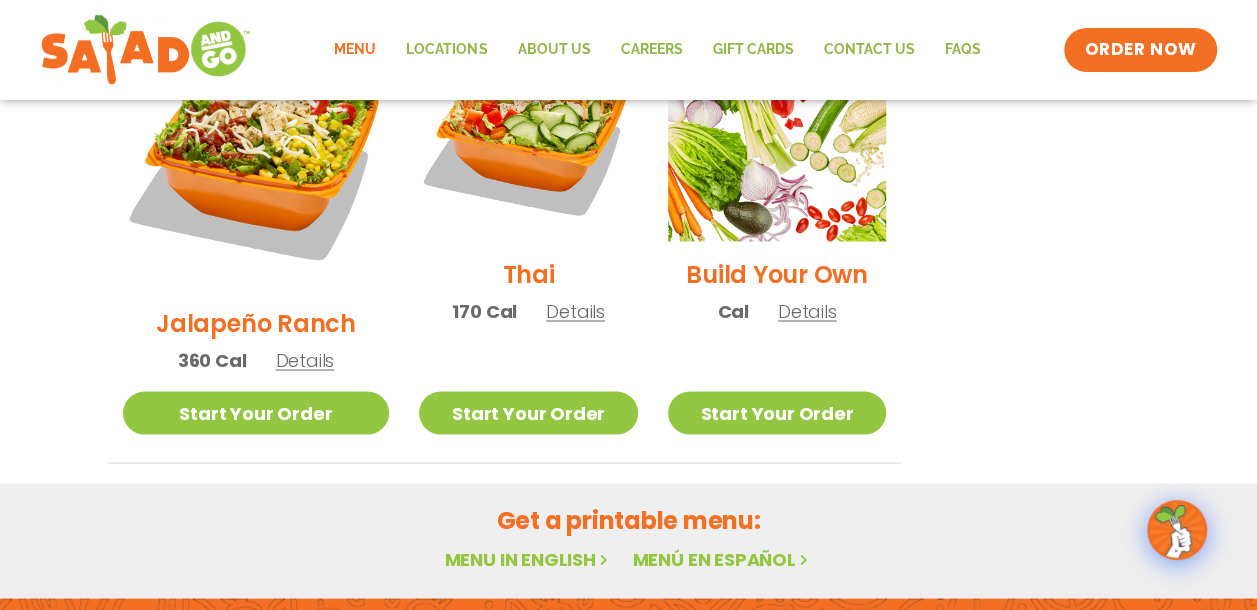 scroll, scrollTop: 1458, scrollLeft: 0, axis: vertical 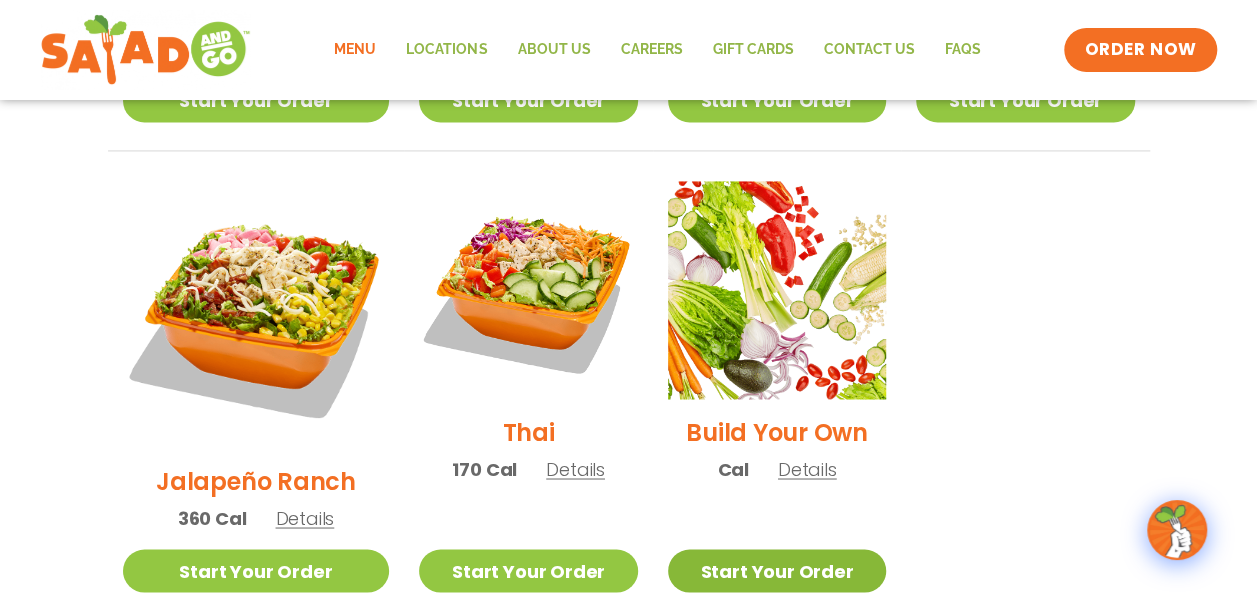click on "Start Your Order" at bounding box center (777, 570) 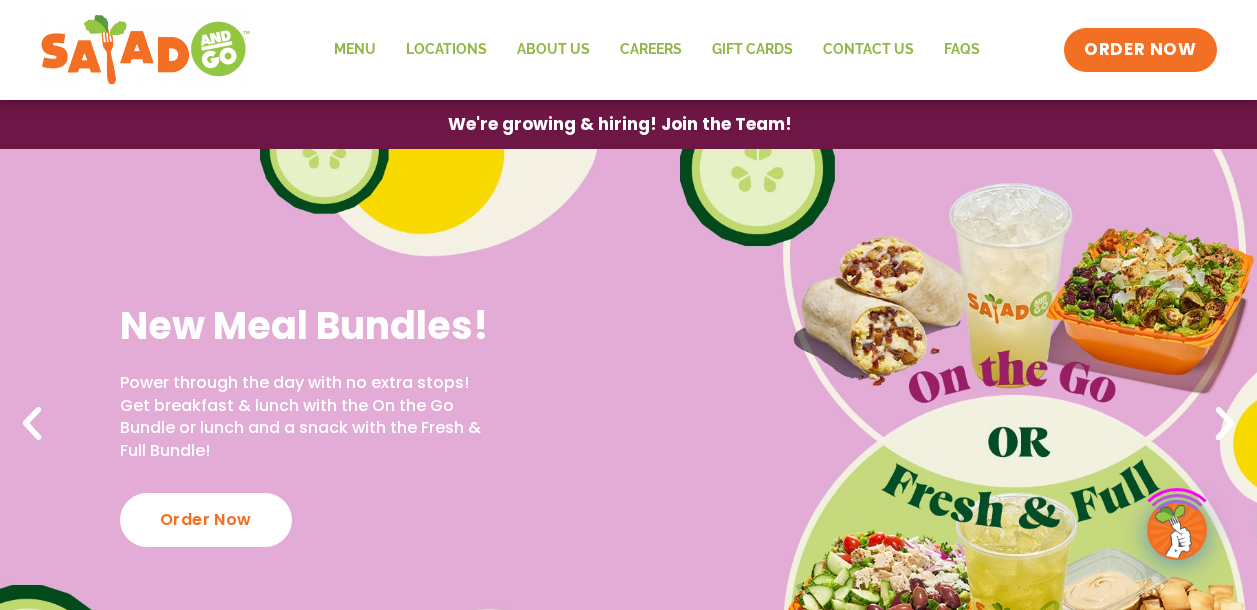 scroll, scrollTop: 0, scrollLeft: 0, axis: both 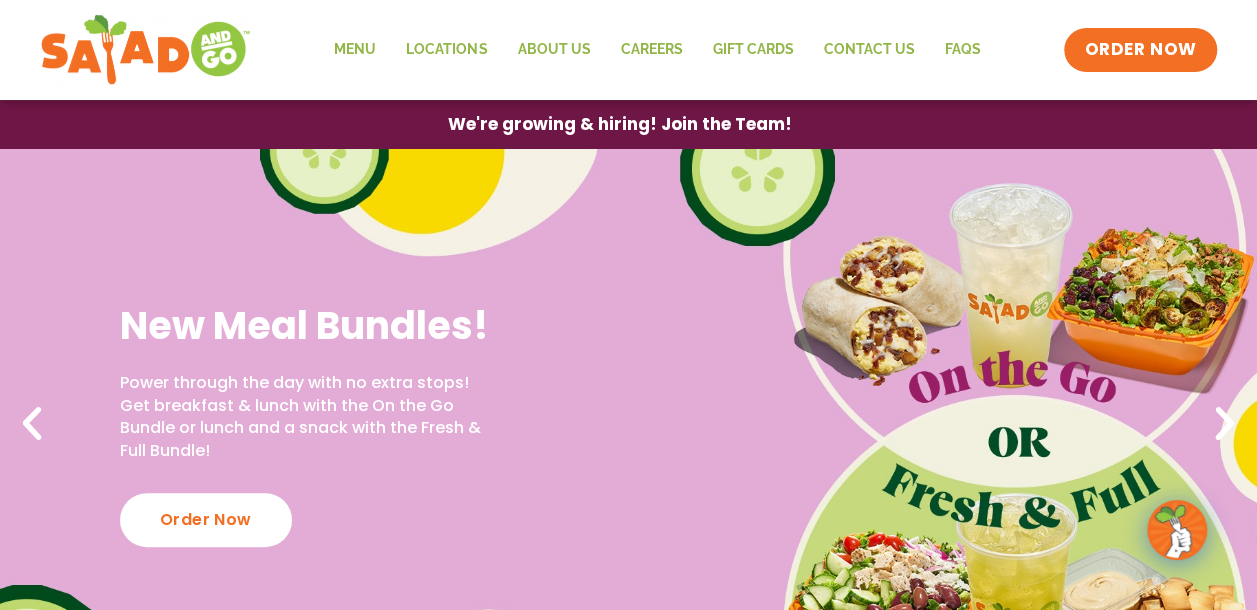 click on "New Meal Bundles! Power through the day with no extra stops! Get breakfast & lunch with the On the Go Bundle or lunch and a snack with the Fresh & Full Bundle! Order Now" at bounding box center (628, 424) 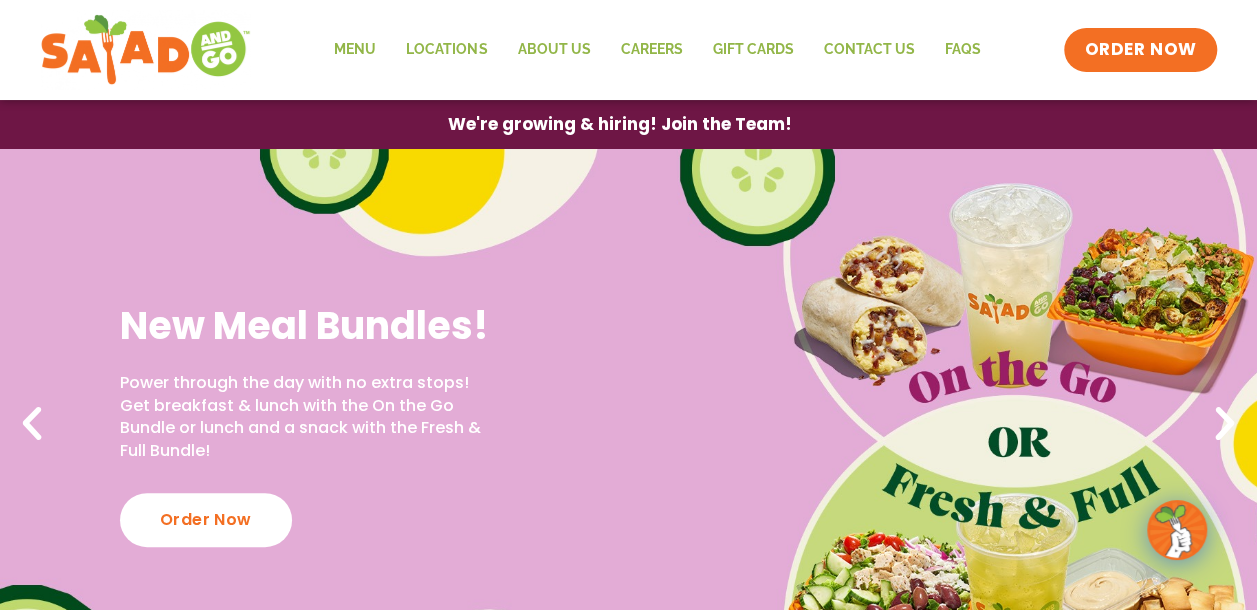click at bounding box center (1225, 424) 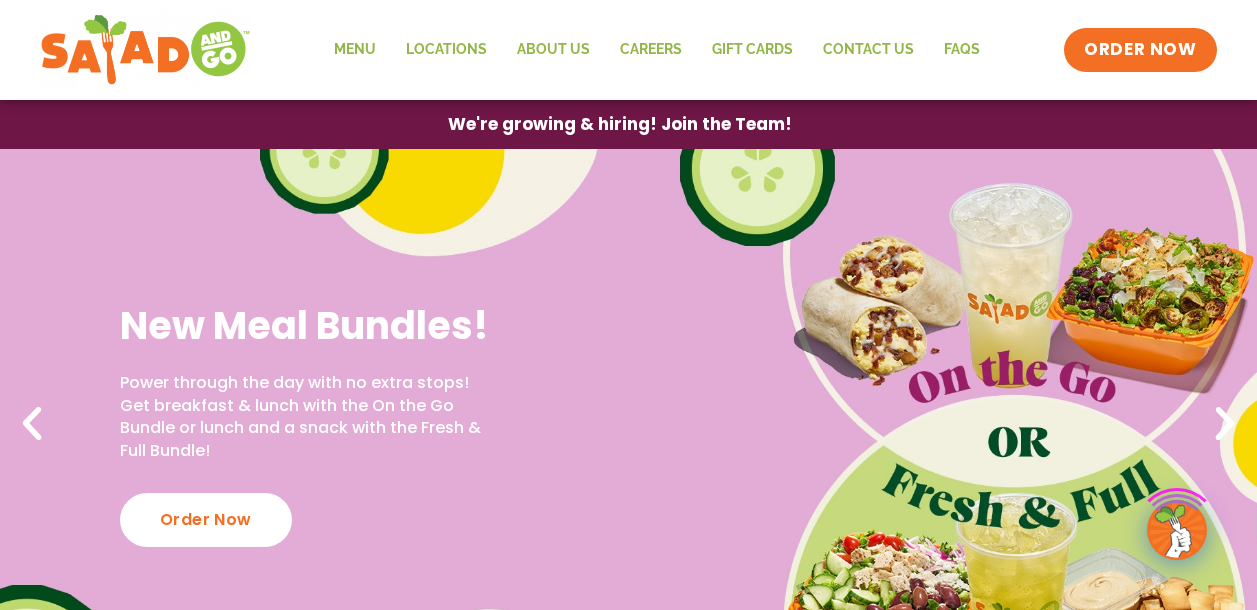 scroll, scrollTop: 0, scrollLeft: 0, axis: both 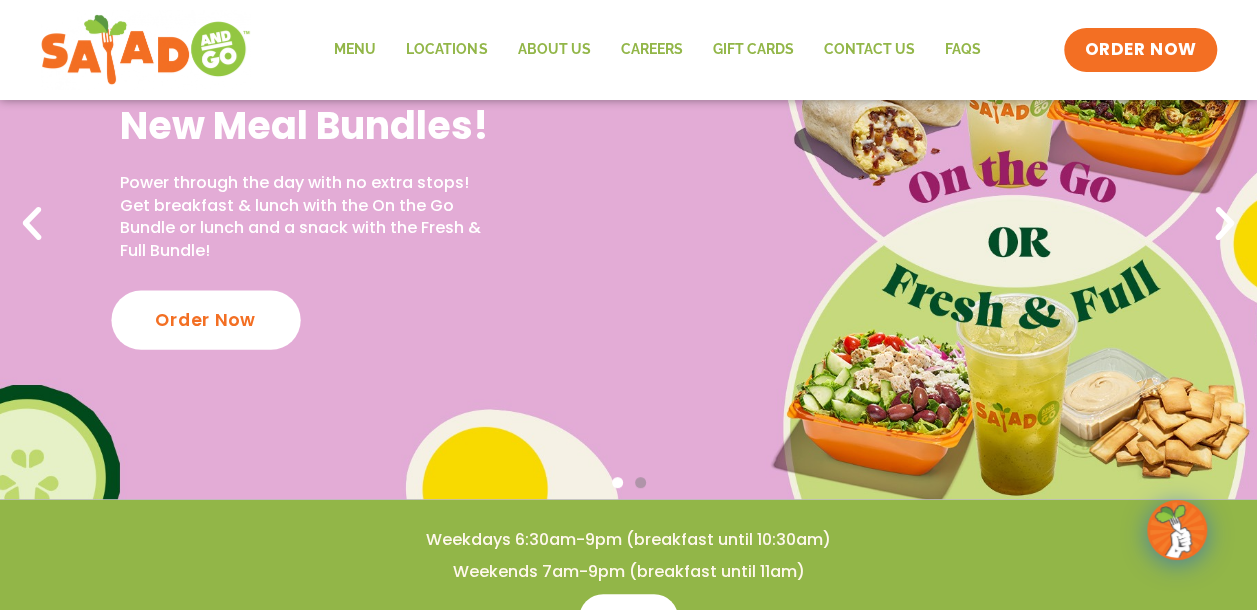 click on "Order Now" at bounding box center (205, 319) 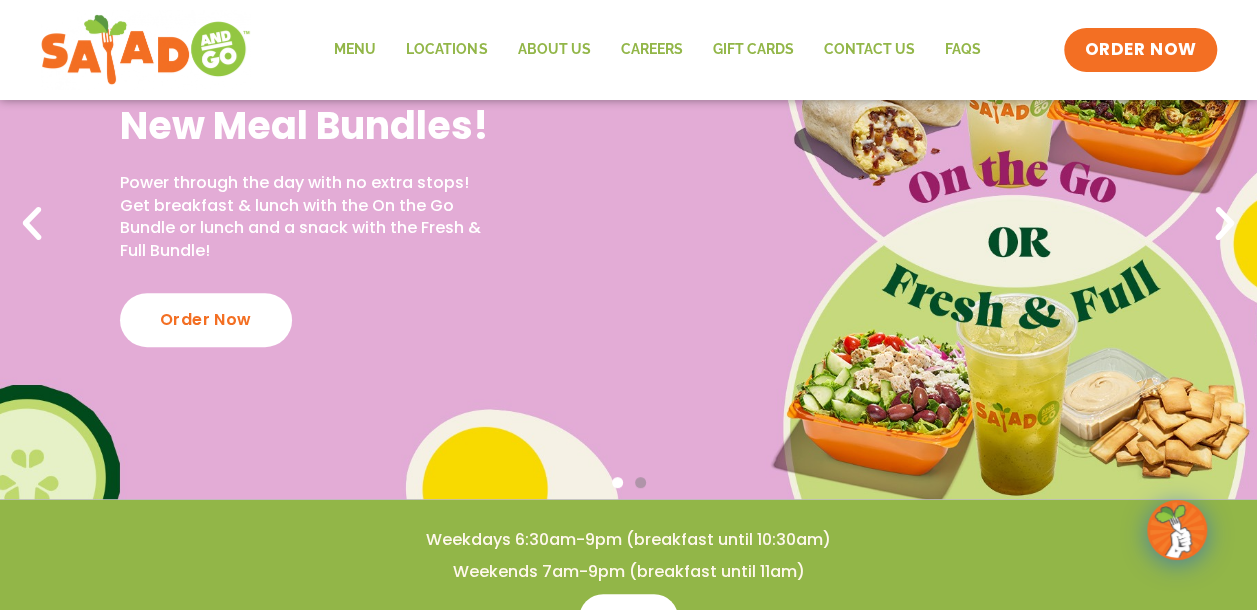 click on "New Meal Bundles! Power through the day with no extra stops! Get breakfast & lunch with the On the Go Bundle or lunch and a snack with the Fresh & Full Bundle! Order Now New Meal Bundles! Power through the day with no extra stops! Get breakfast & lunch with the On the Go Bundle or lunch and a snack with the Fresh & Full Bundle! Order Now New Meal Bundles! Power through the day with no extra stops! Get breakfast & lunch with the On the Go Bundle or lunch and a snack with the Fresh & Full Bundle! Order Now" at bounding box center [-1886, 224] 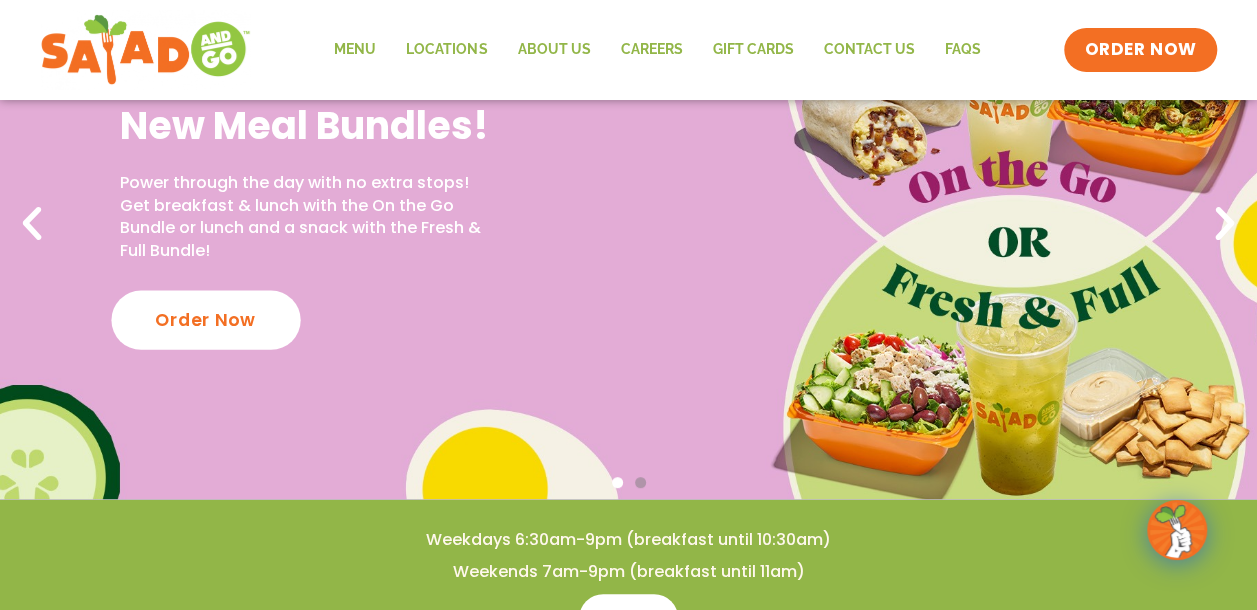 click on "Order Now" at bounding box center (205, 319) 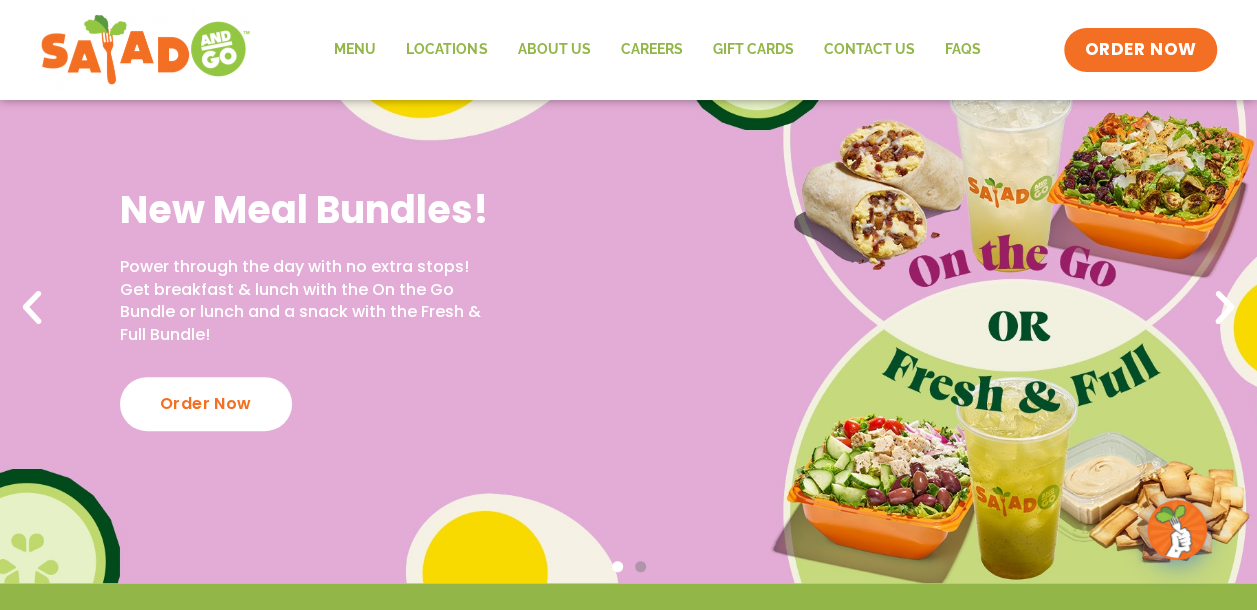 scroll, scrollTop: 0, scrollLeft: 0, axis: both 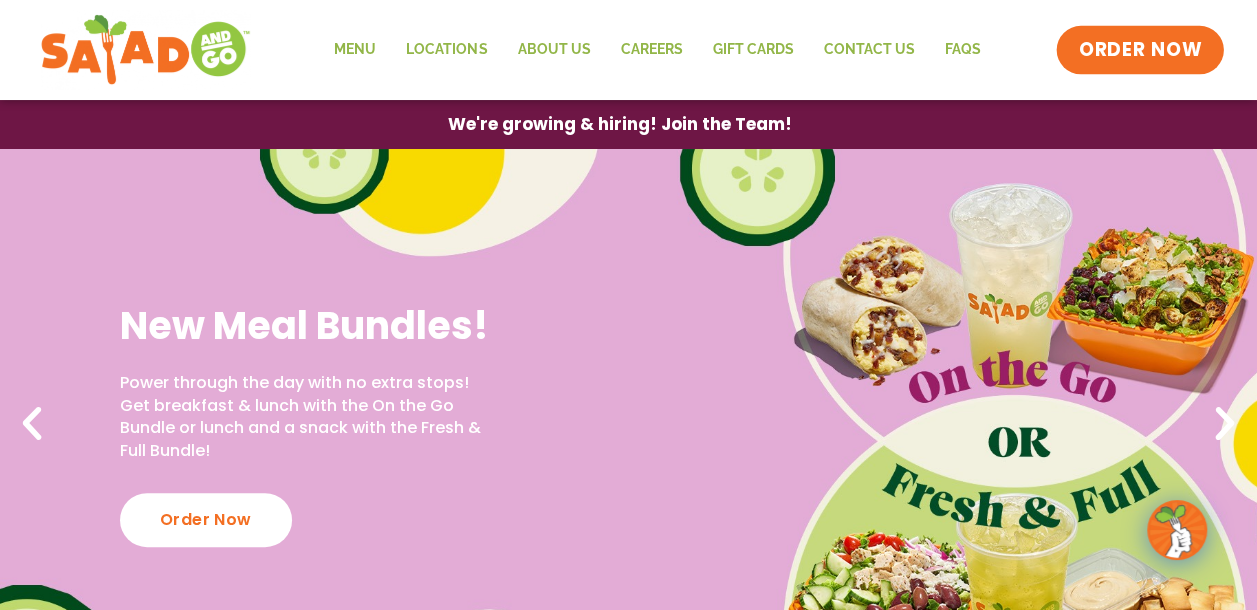 click on "ORDER NOW" at bounding box center (1141, 50) 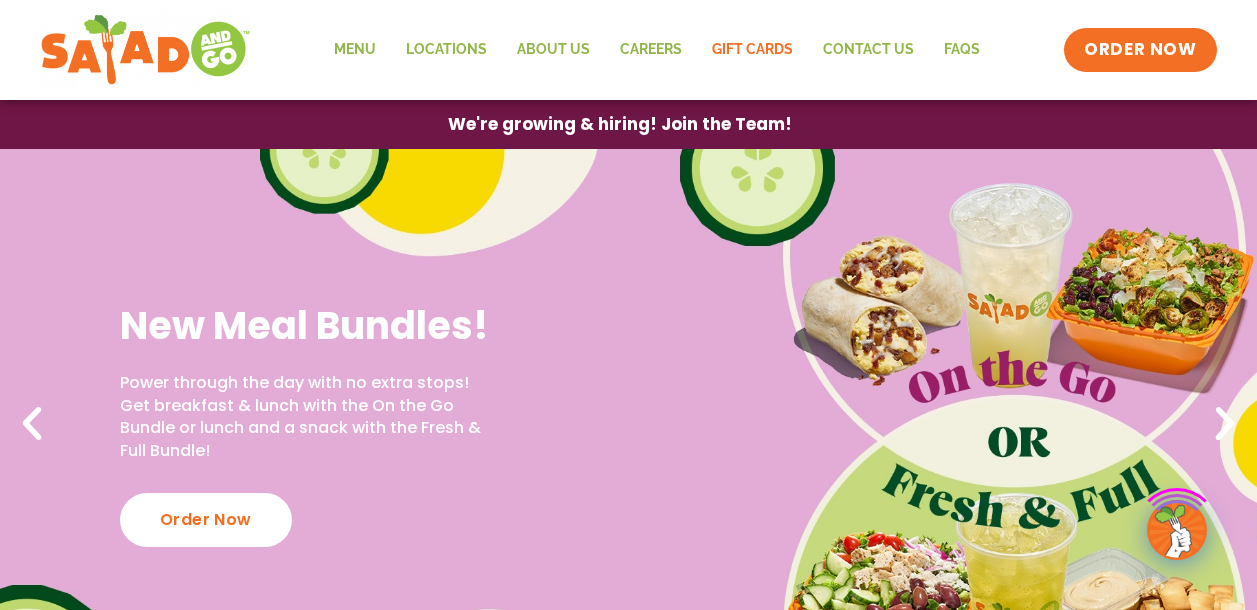 scroll, scrollTop: 0, scrollLeft: 0, axis: both 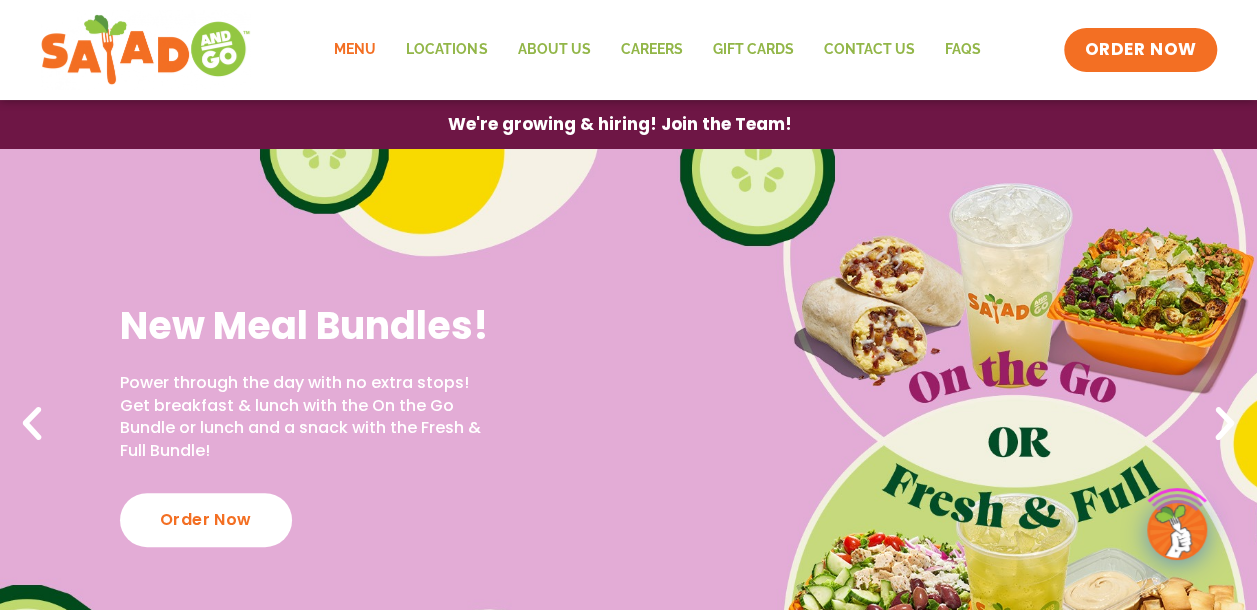 click on "Menu" 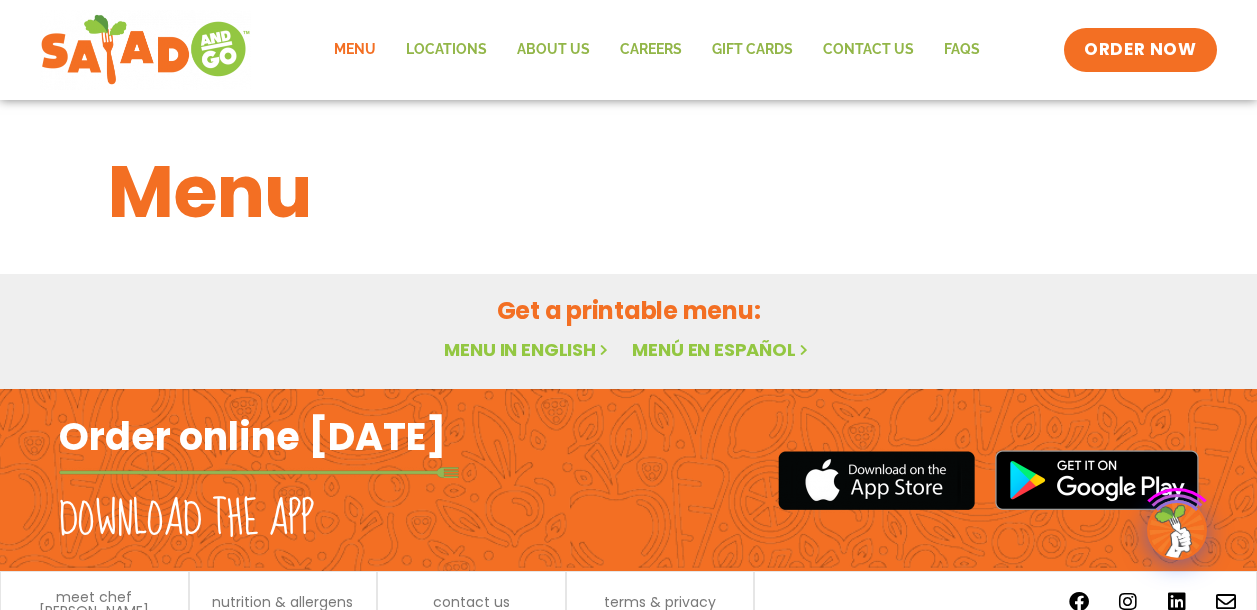 scroll, scrollTop: 0, scrollLeft: 0, axis: both 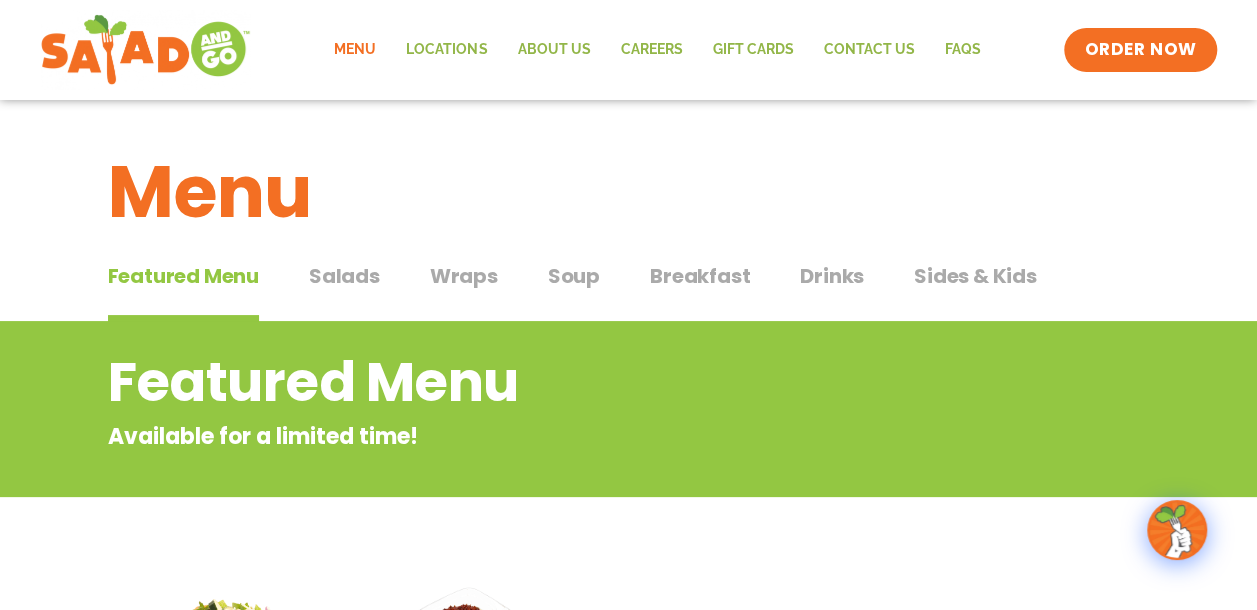 click on "Drinks" at bounding box center (832, 276) 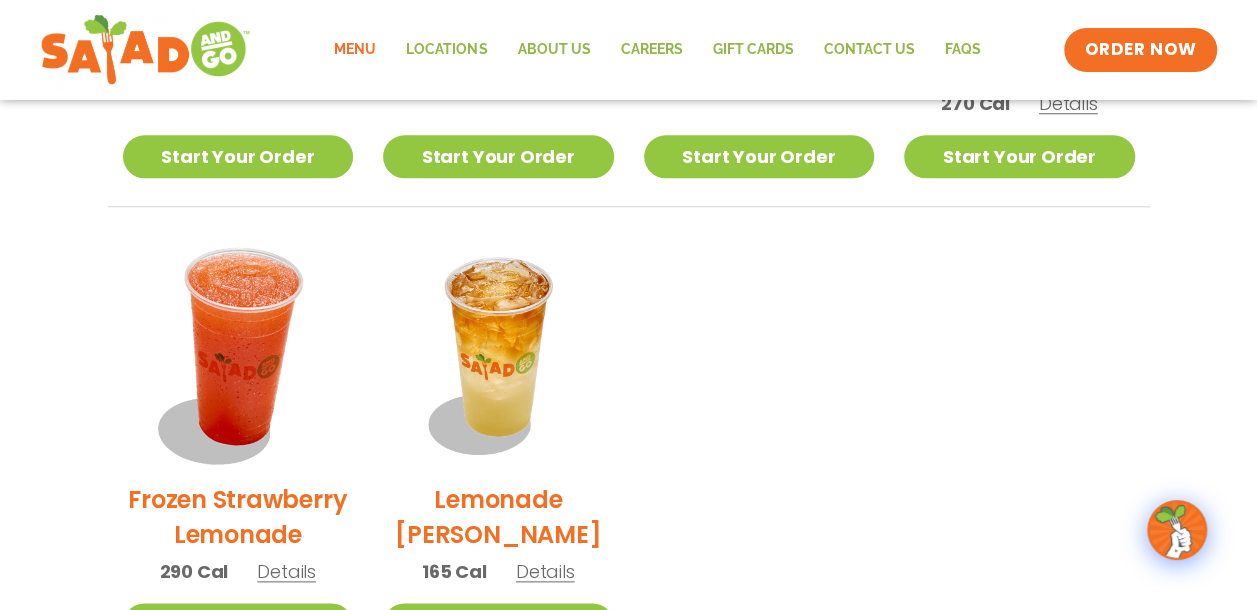 scroll, scrollTop: 800, scrollLeft: 0, axis: vertical 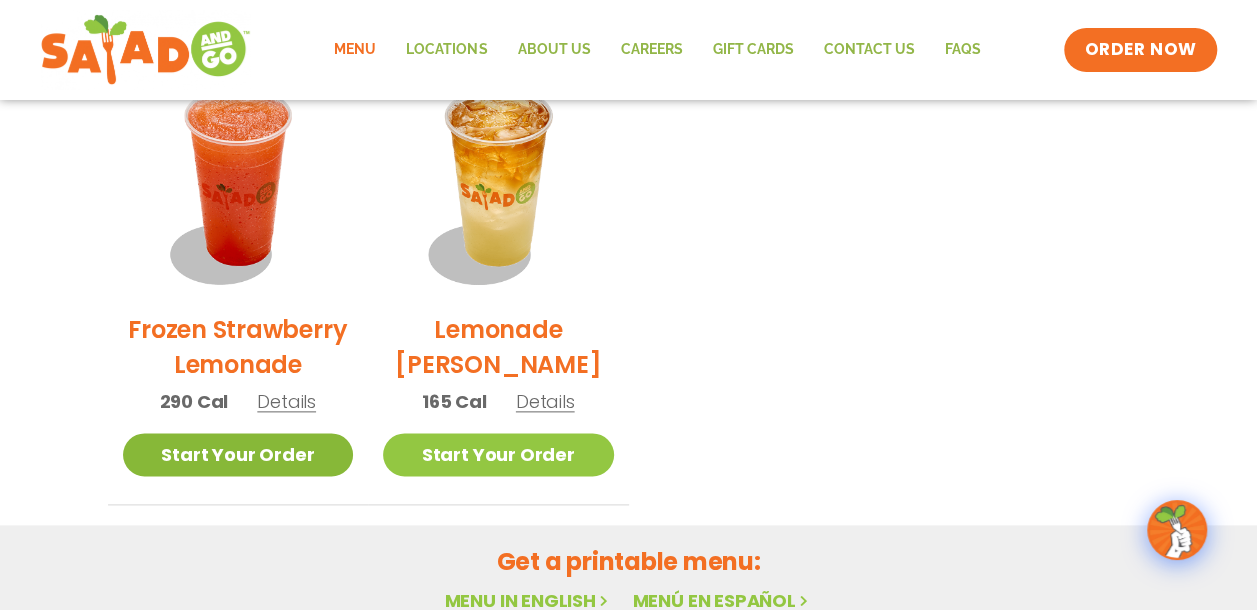 click on "Start Your Order" at bounding box center [238, 454] 